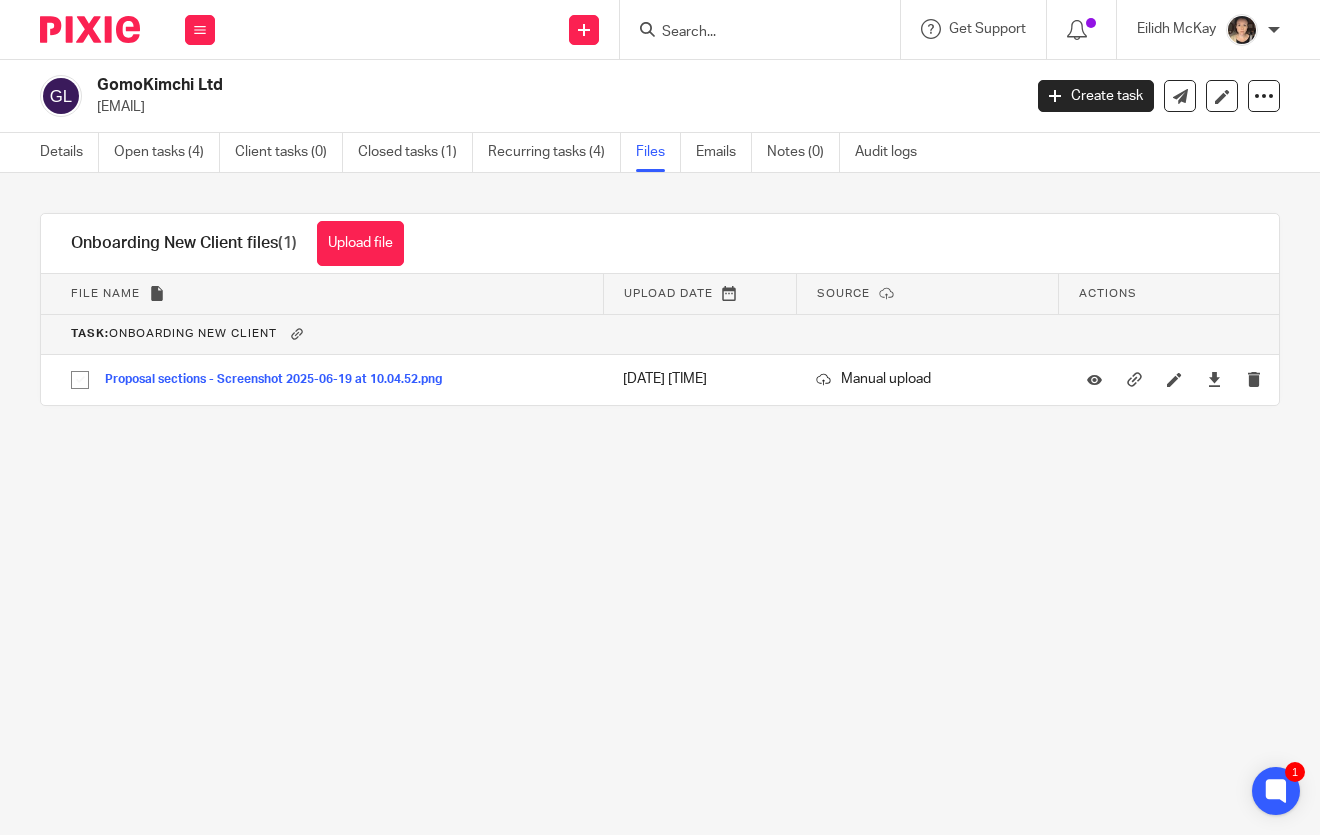 scroll, scrollTop: 0, scrollLeft: 0, axis: both 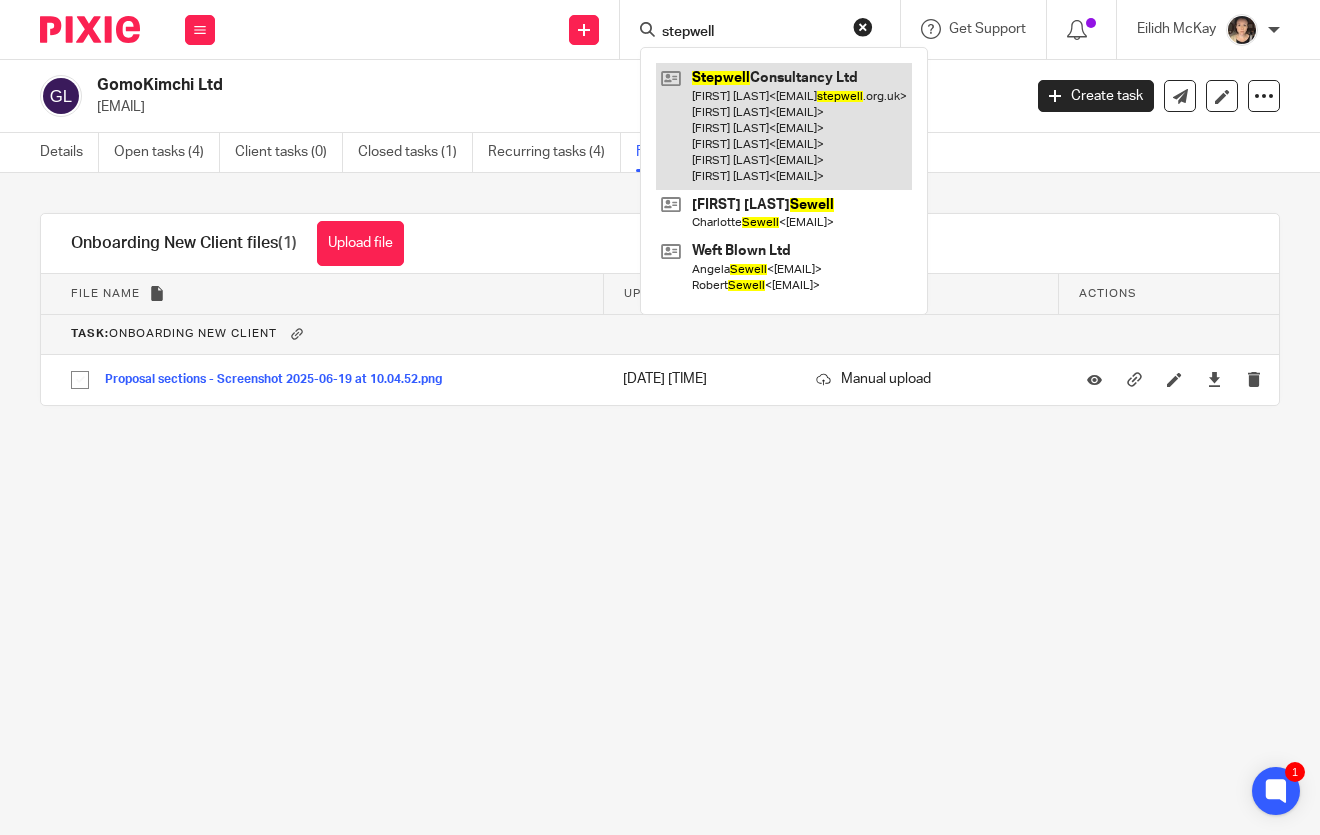 type on "stepwell" 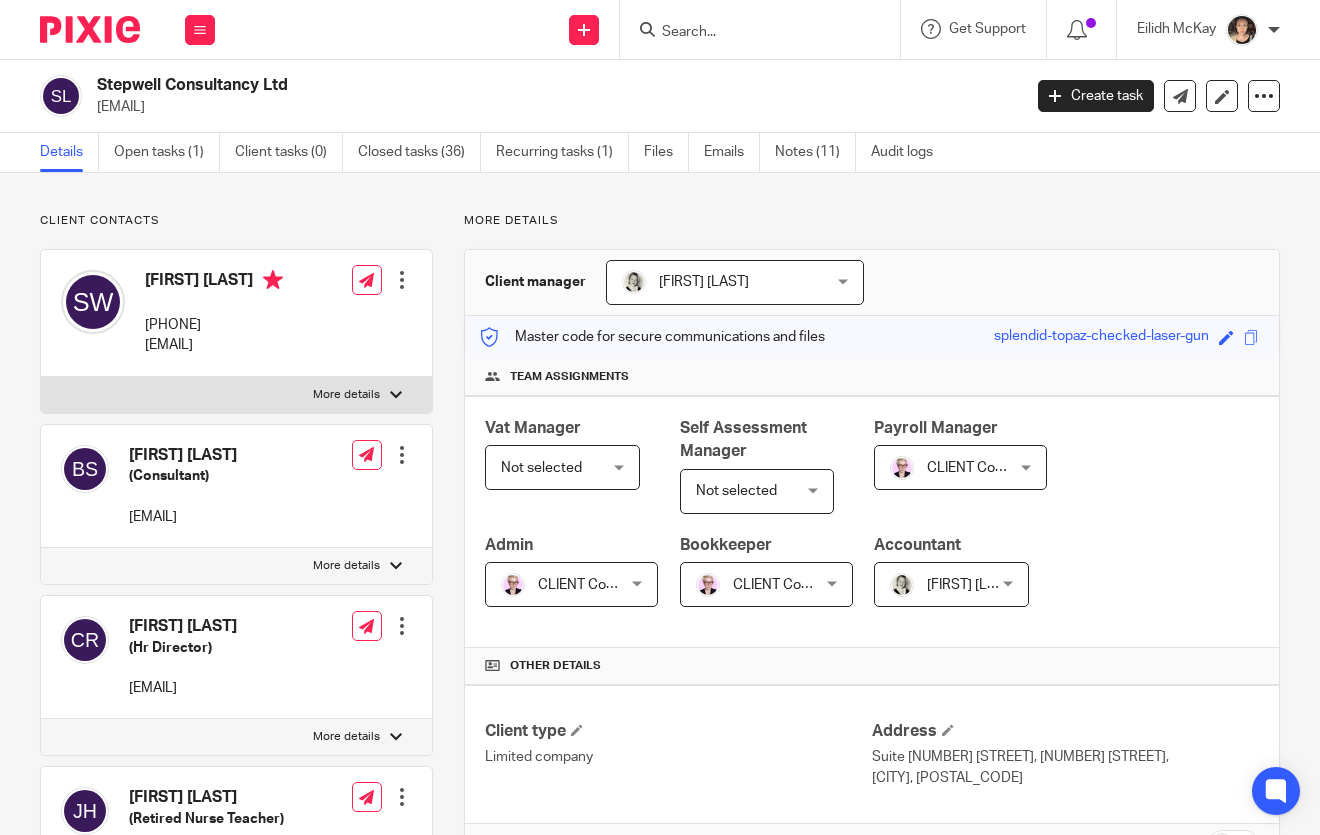 scroll, scrollTop: 0, scrollLeft: 0, axis: both 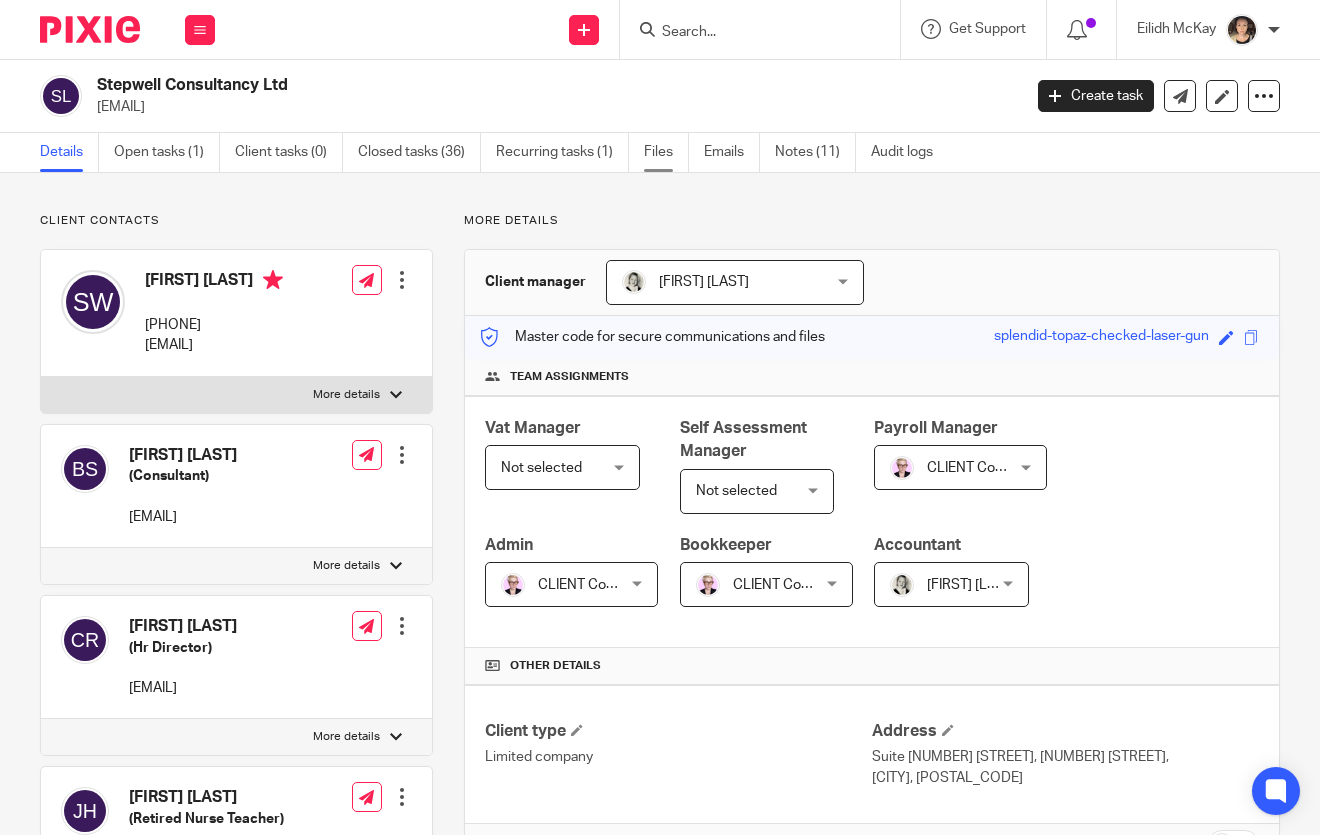 click on "Files" at bounding box center [666, 152] 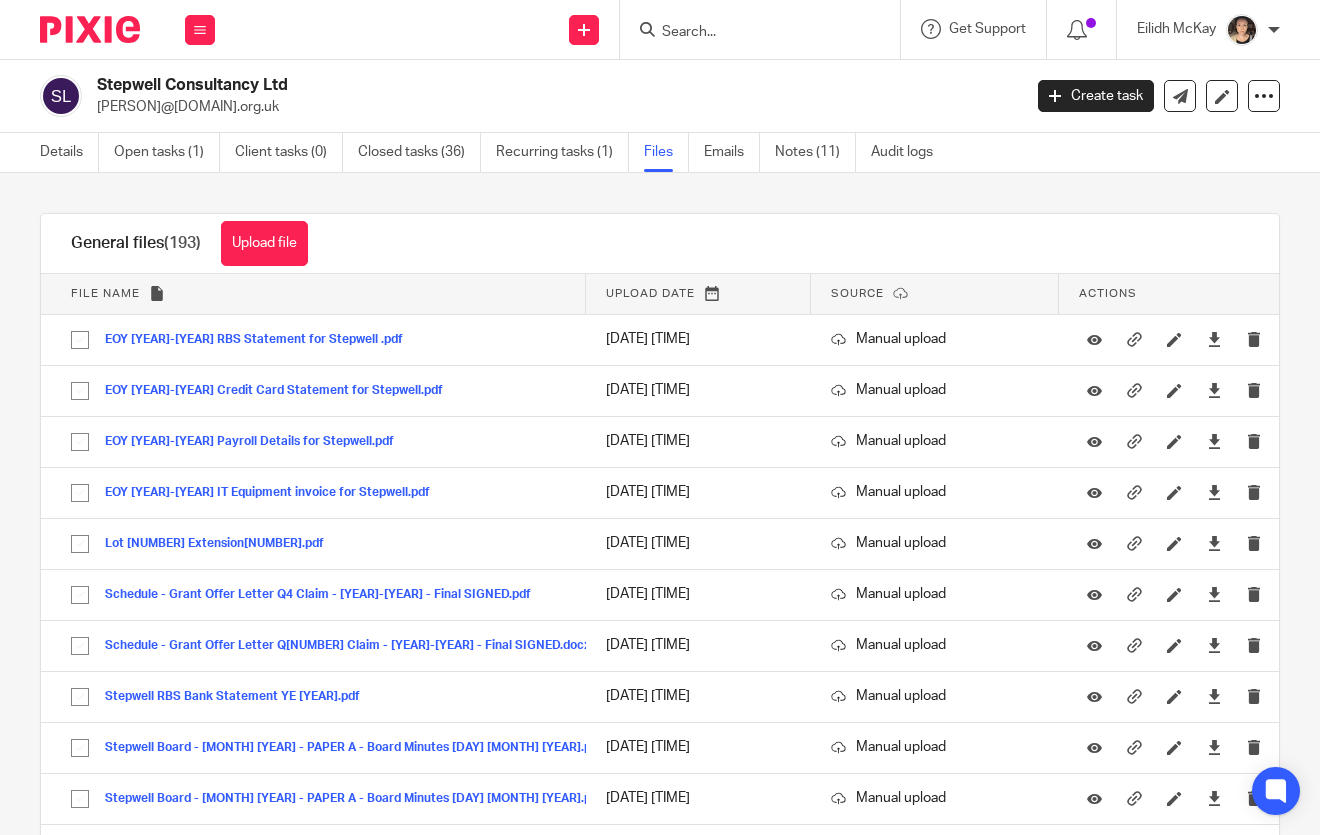 scroll, scrollTop: 0, scrollLeft: 0, axis: both 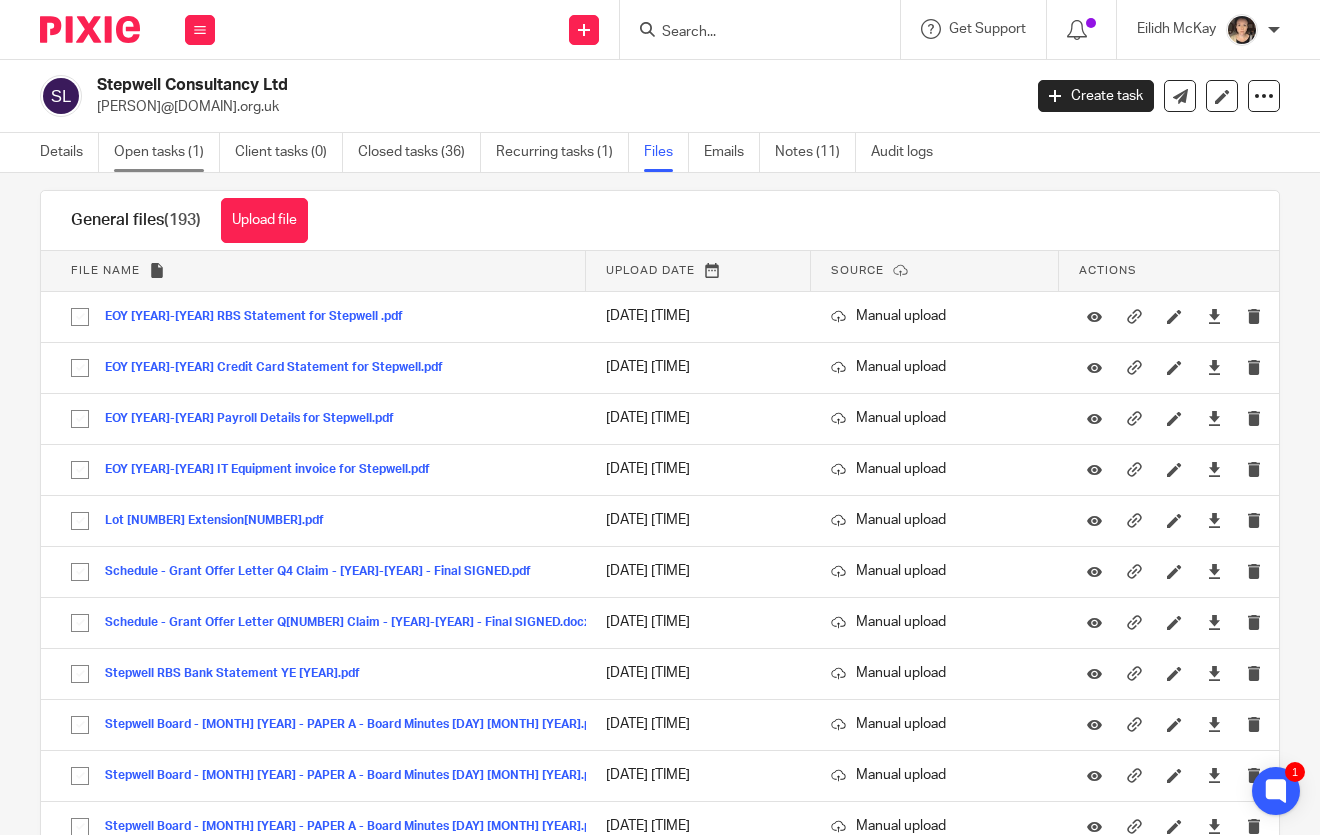 click on "Open tasks (1)" at bounding box center [167, 152] 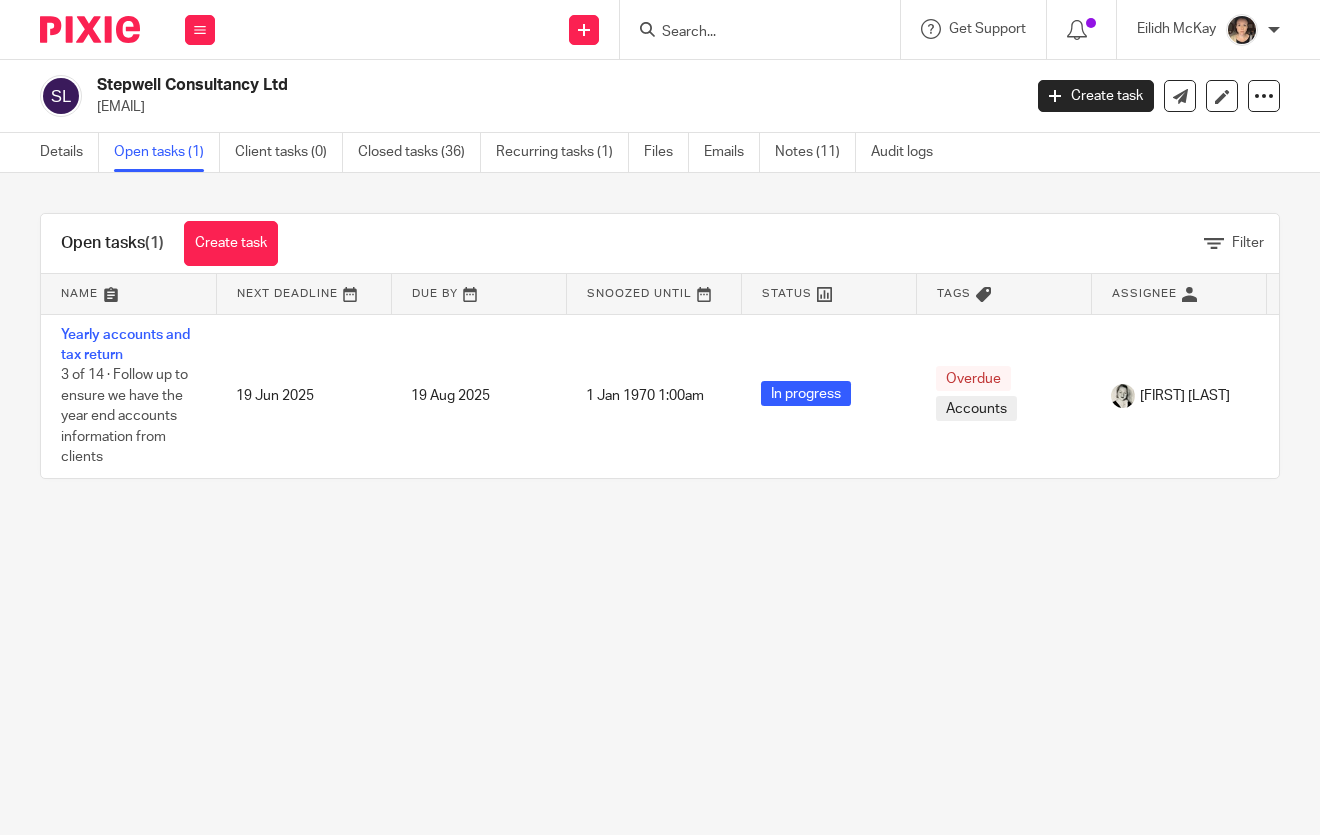 scroll, scrollTop: 0, scrollLeft: 0, axis: both 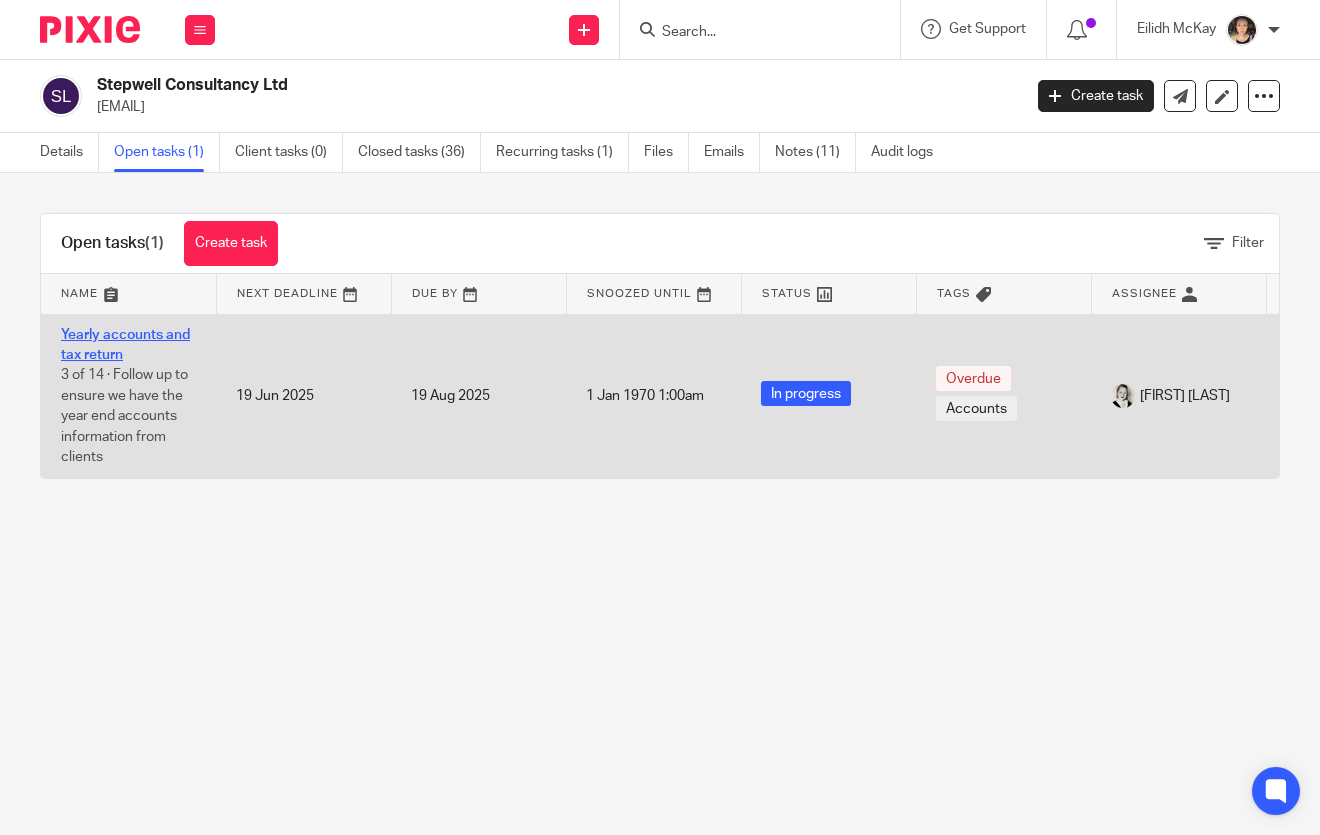 click on "Yearly accounts and tax return" at bounding box center (125, 345) 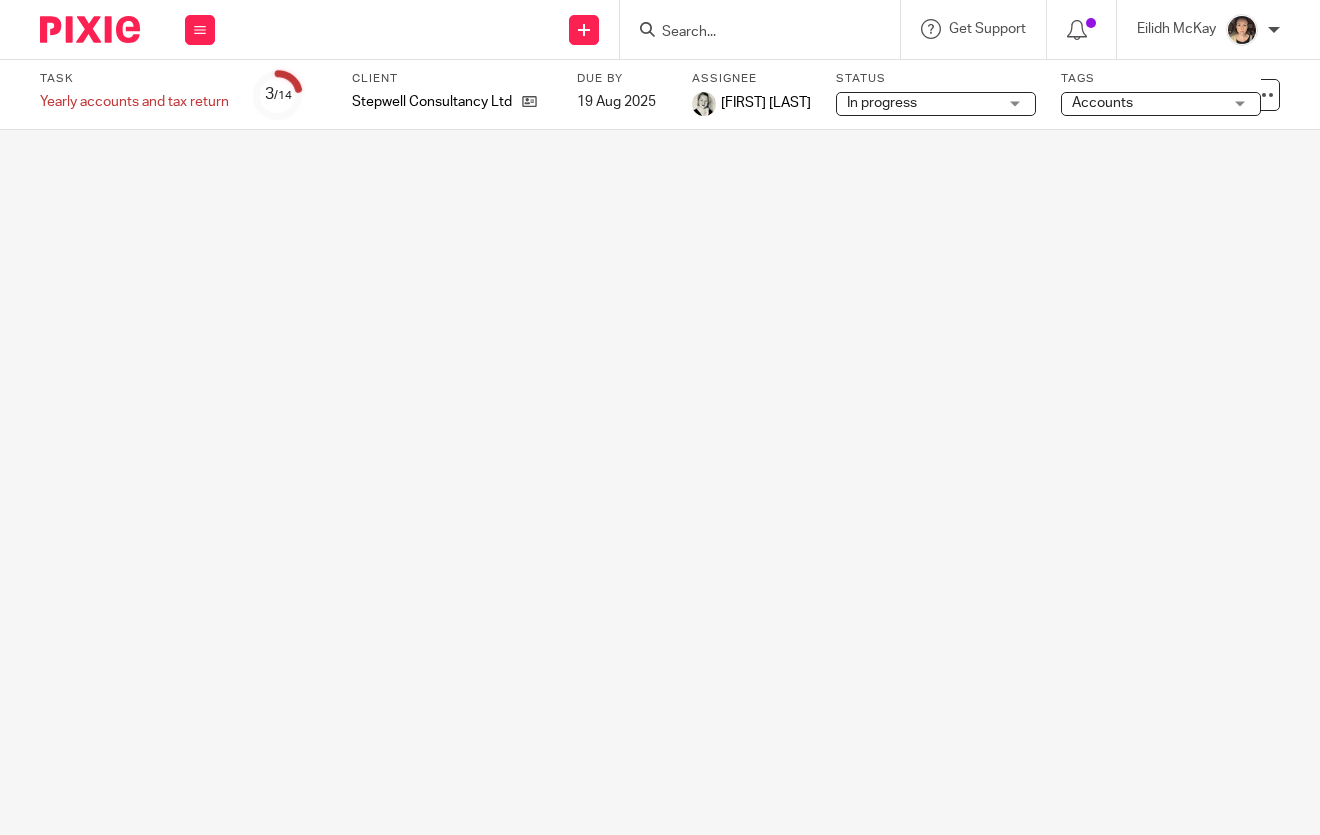 scroll, scrollTop: 0, scrollLeft: 0, axis: both 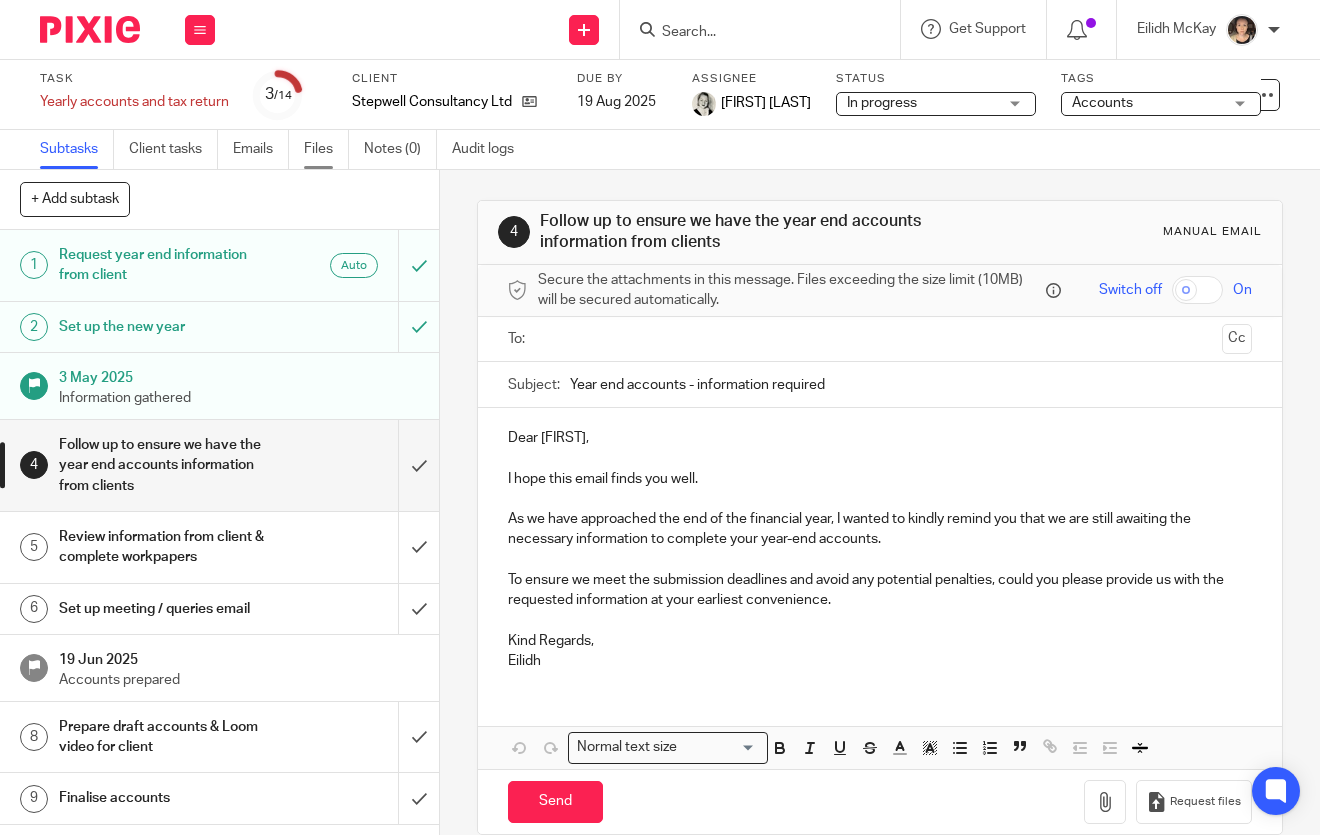 click on "Files" at bounding box center [326, 149] 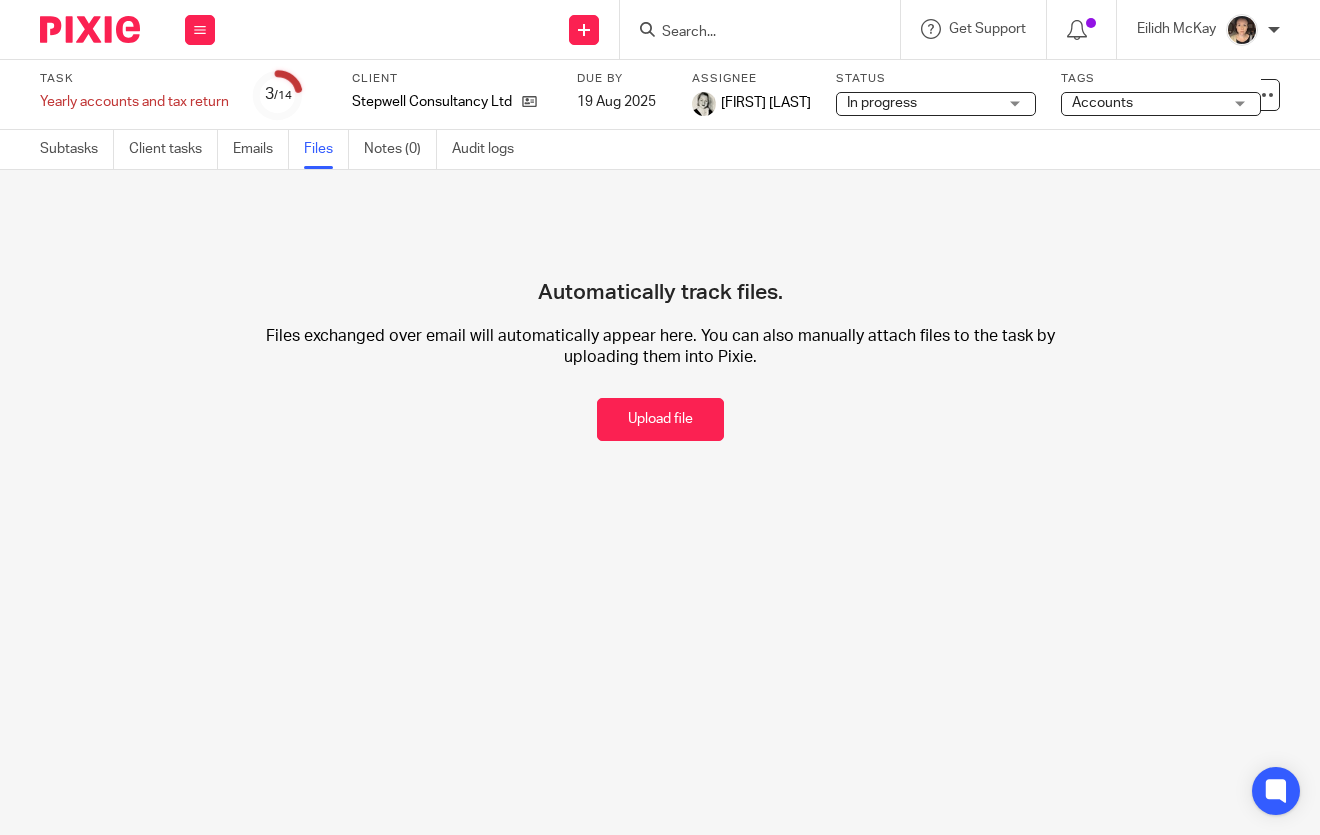 scroll, scrollTop: 0, scrollLeft: 0, axis: both 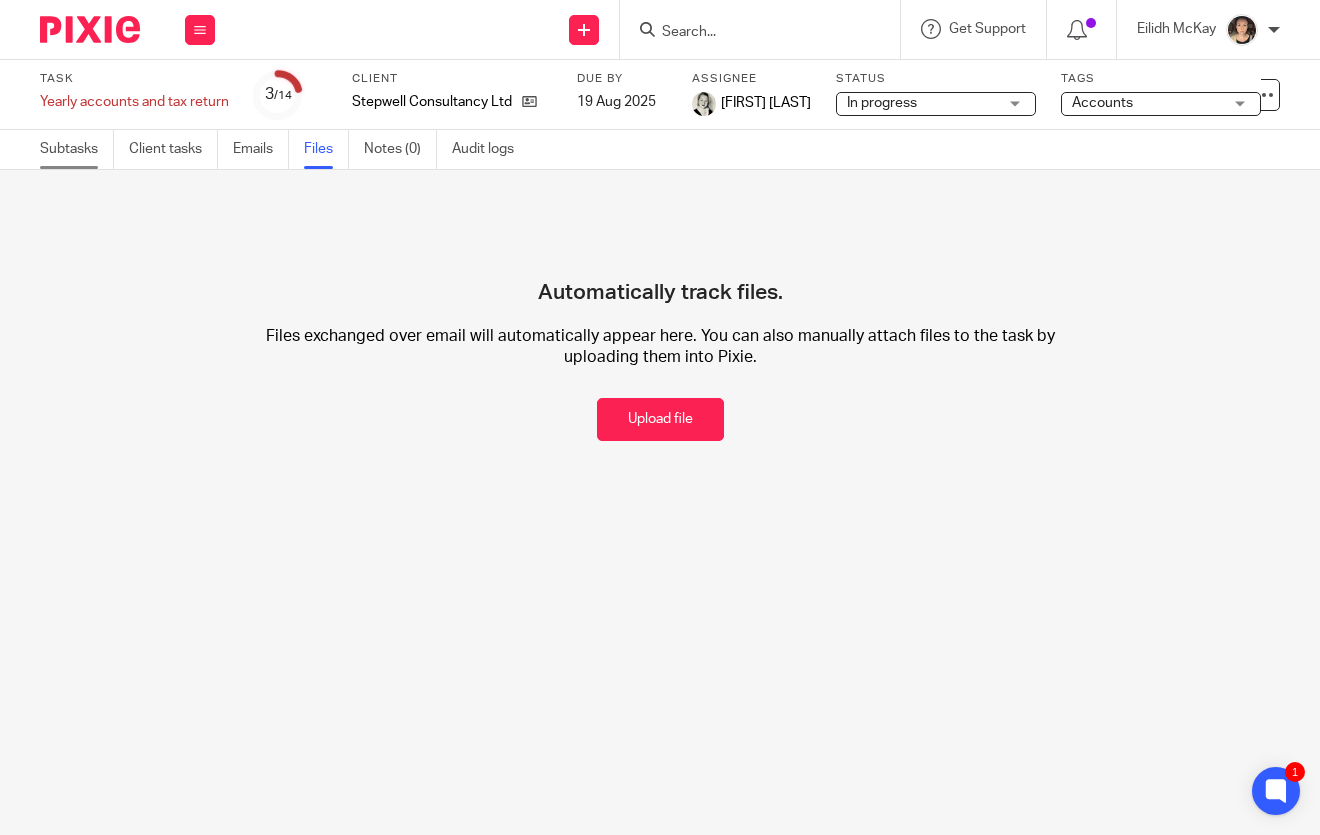 click on "Subtasks" at bounding box center (77, 149) 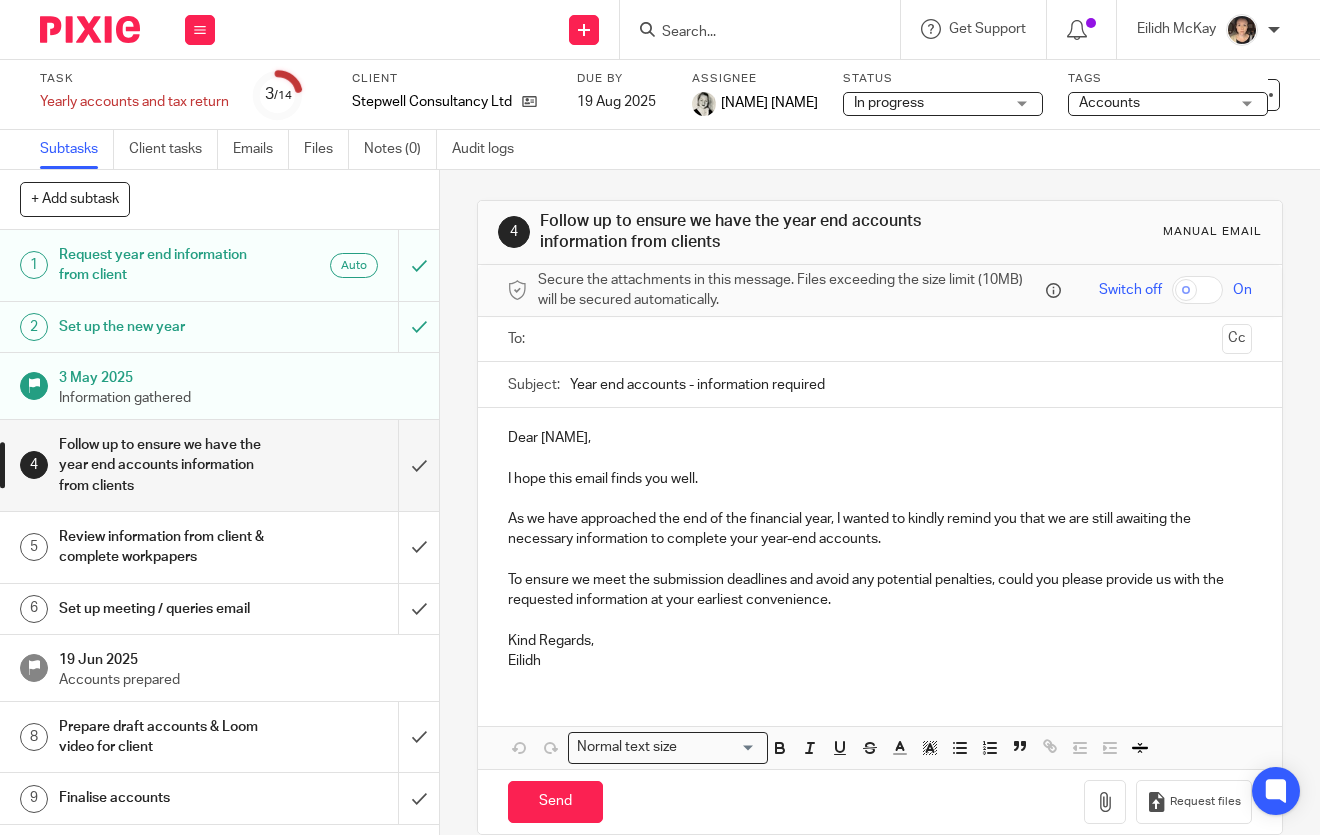 scroll, scrollTop: 0, scrollLeft: 0, axis: both 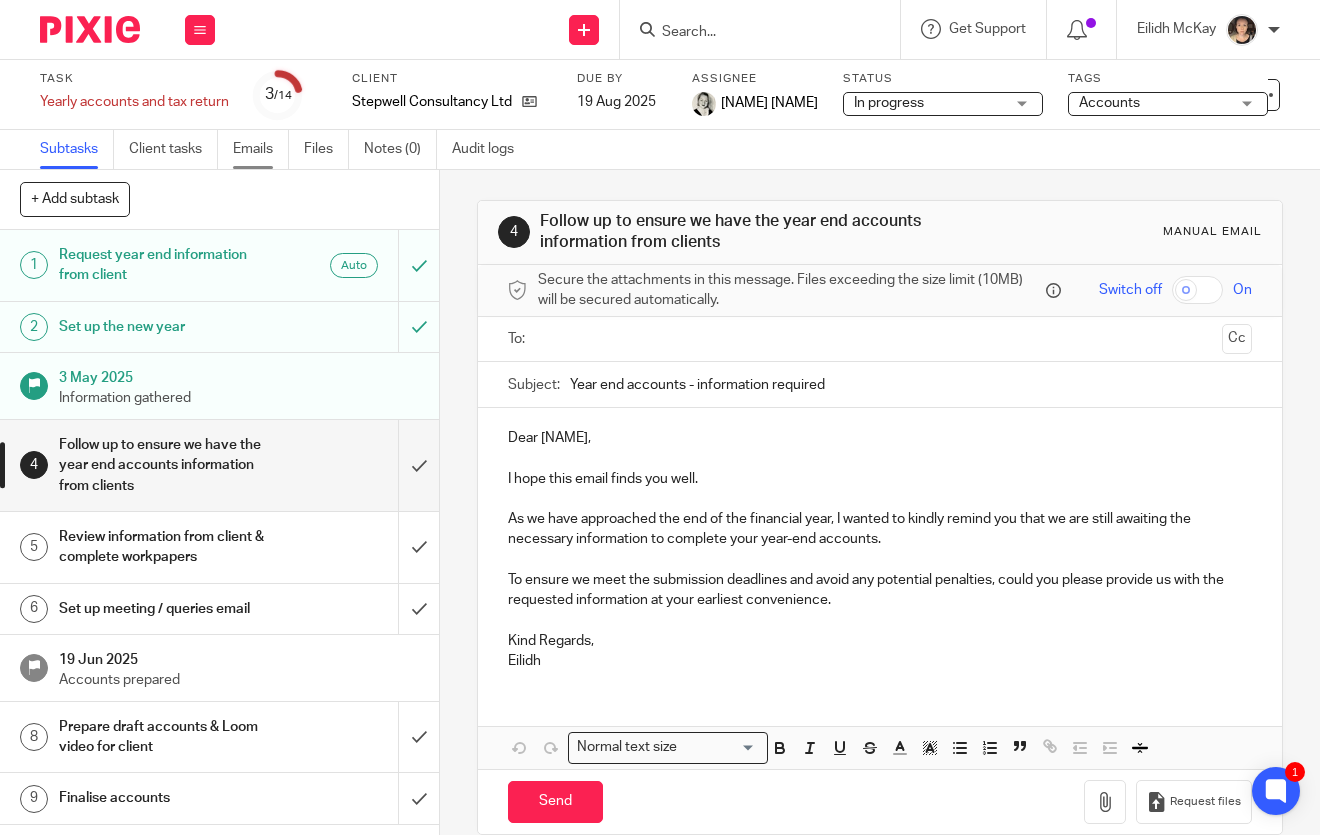 click on "Emails" at bounding box center [261, 149] 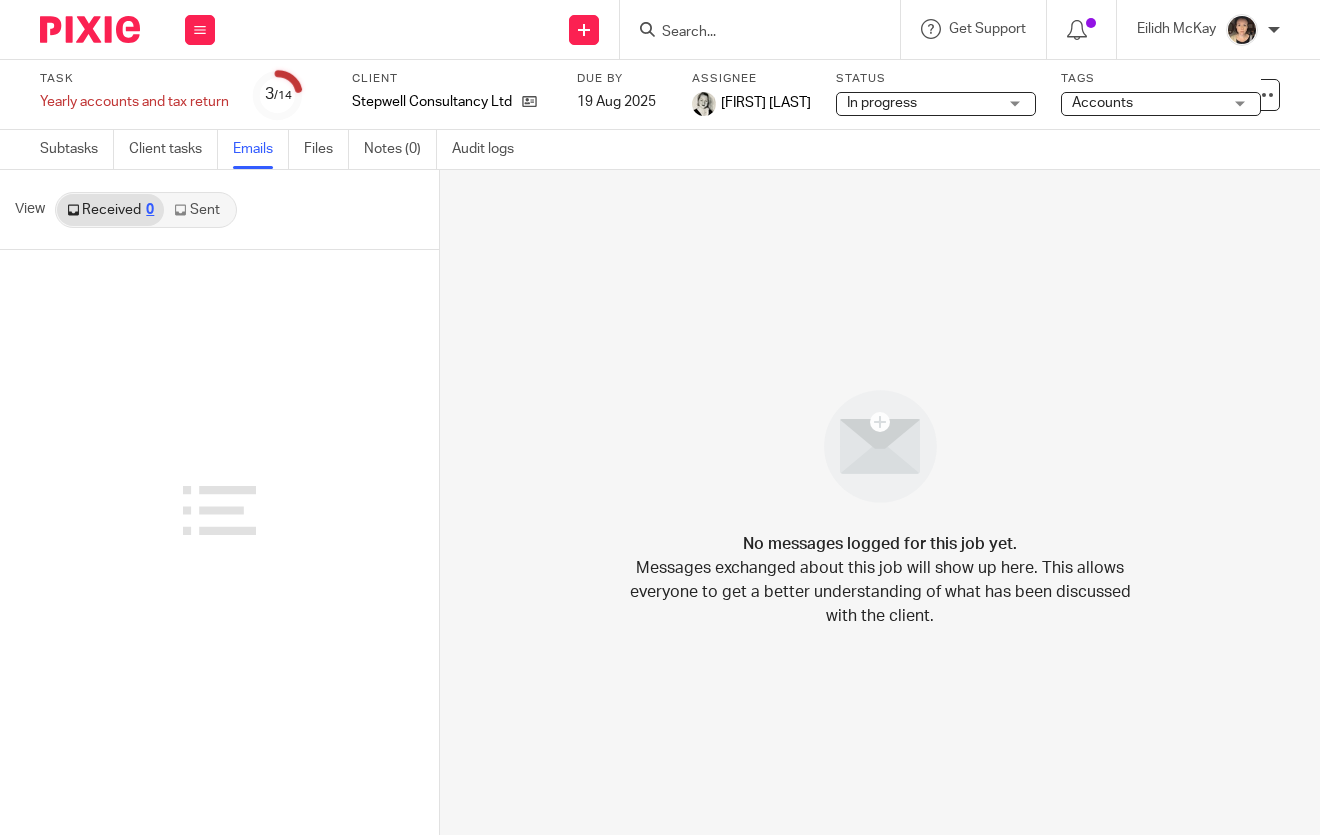 scroll, scrollTop: 0, scrollLeft: 0, axis: both 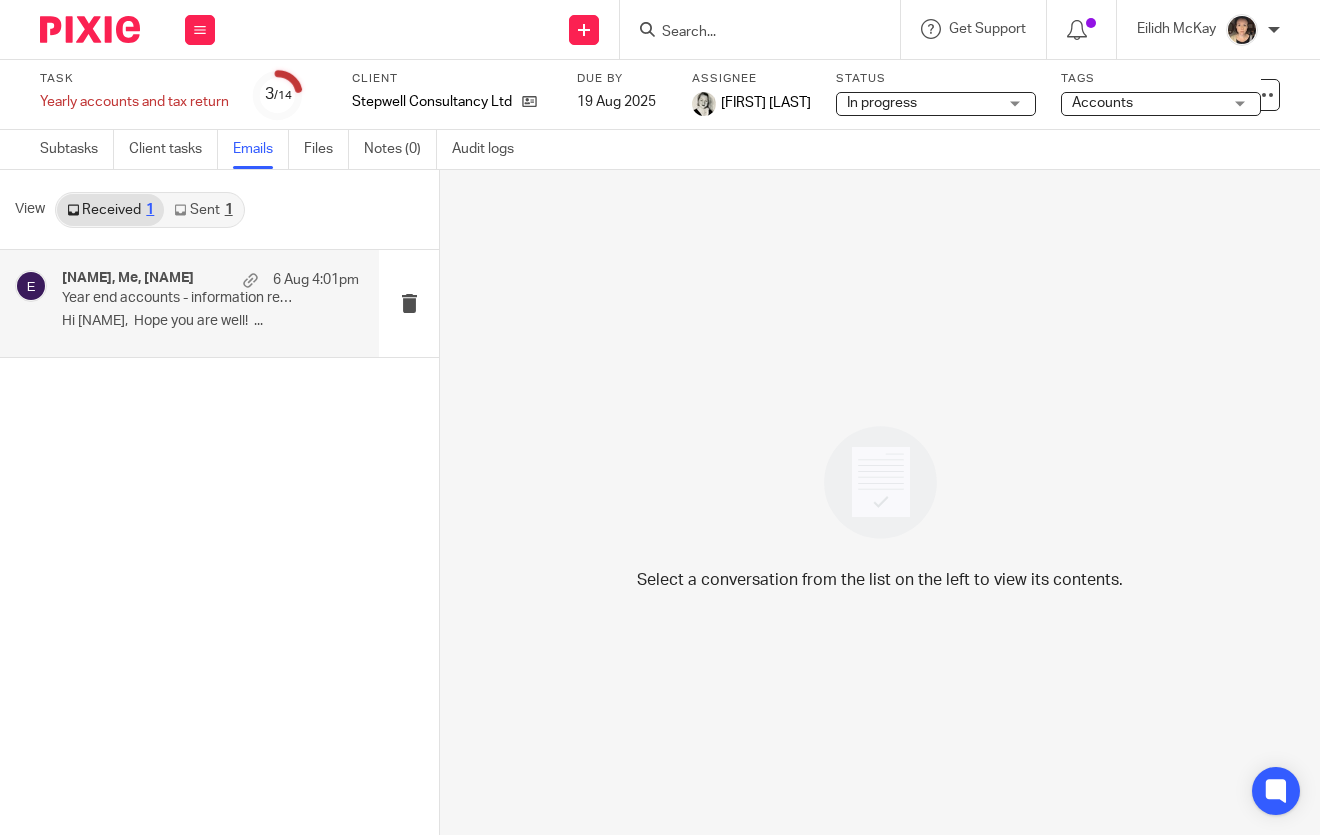click on "Hi [NAME],      Hope you are well!   ..." at bounding box center (210, 321) 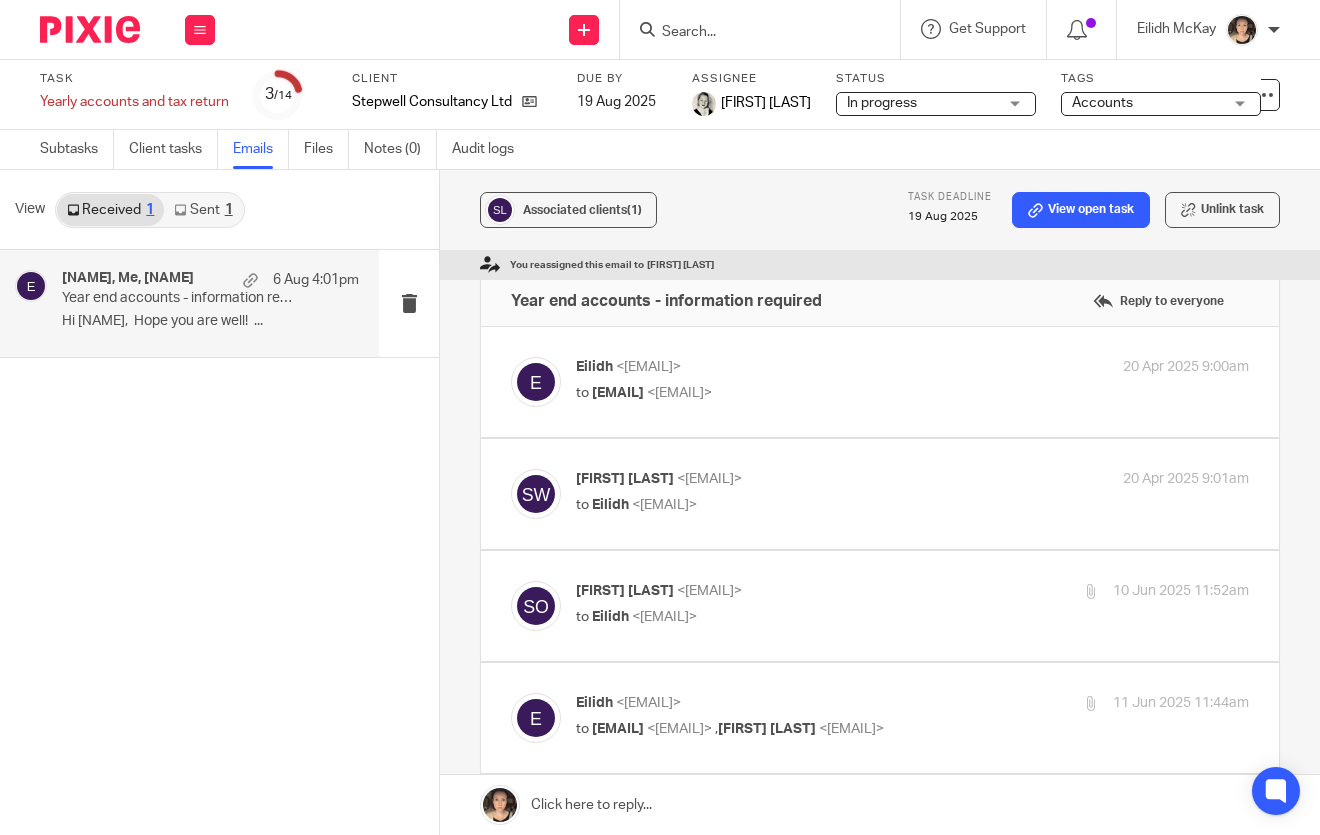 scroll, scrollTop: 0, scrollLeft: 0, axis: both 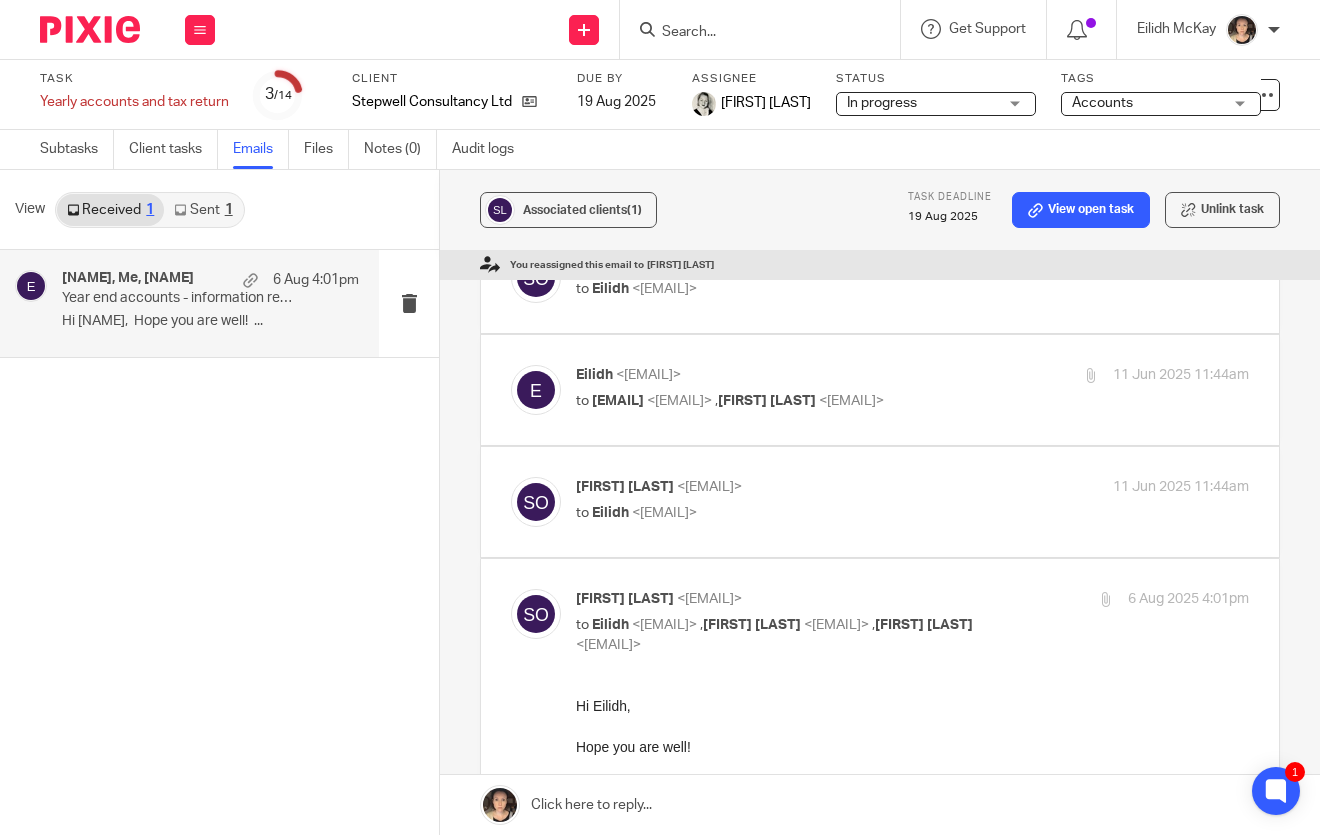 click on "to [NAME] <[EMAIL]>" at bounding box center (800, 289) 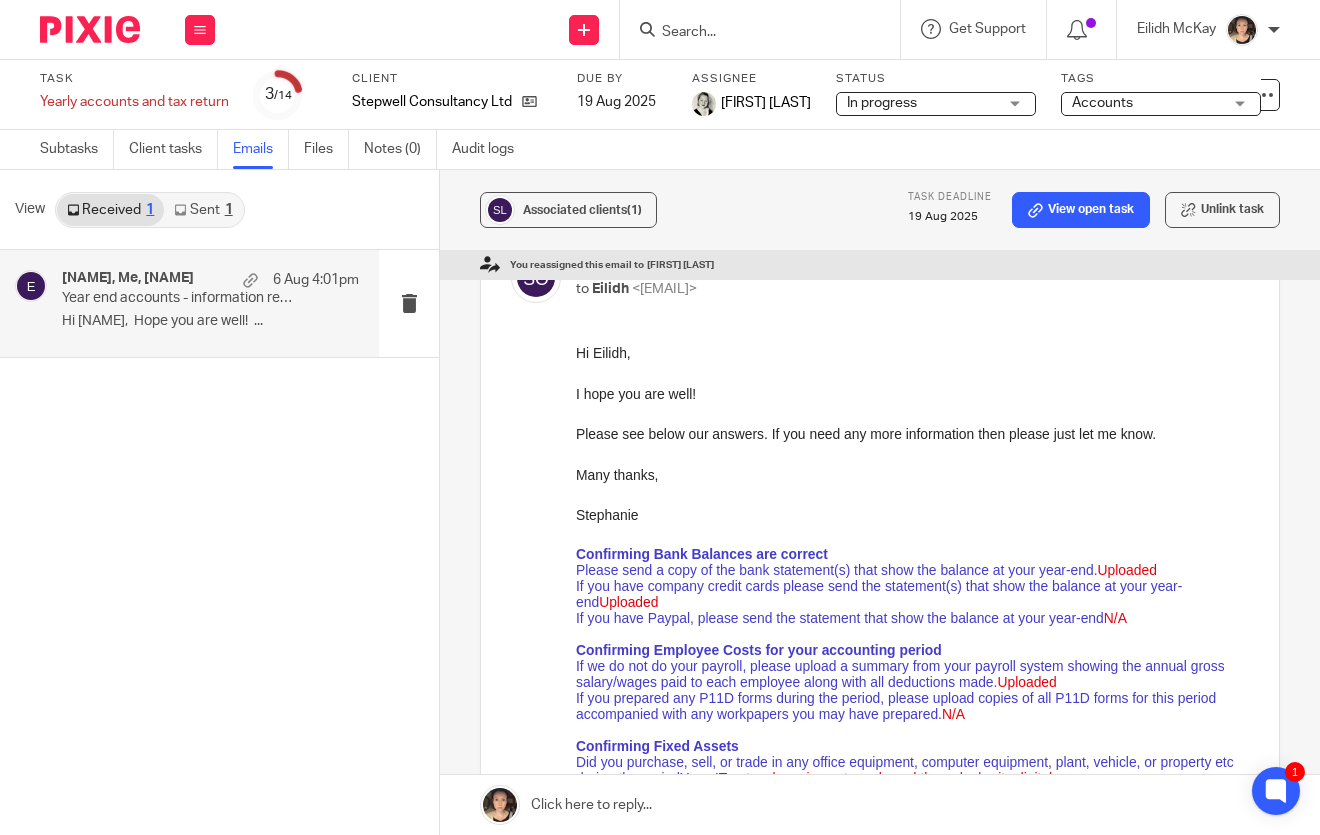 scroll, scrollTop: 0, scrollLeft: 0, axis: both 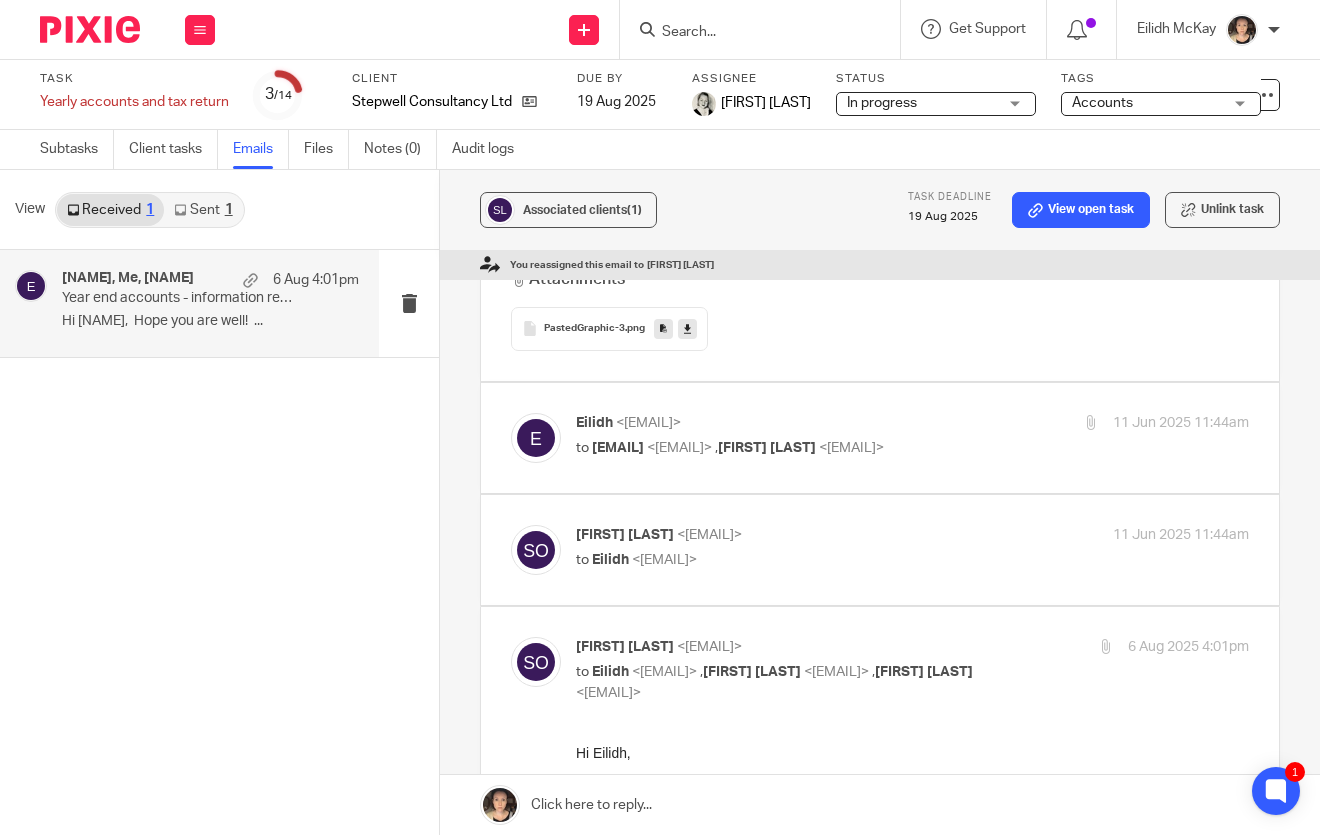 click on "[EMAIL]" at bounding box center (618, 448) 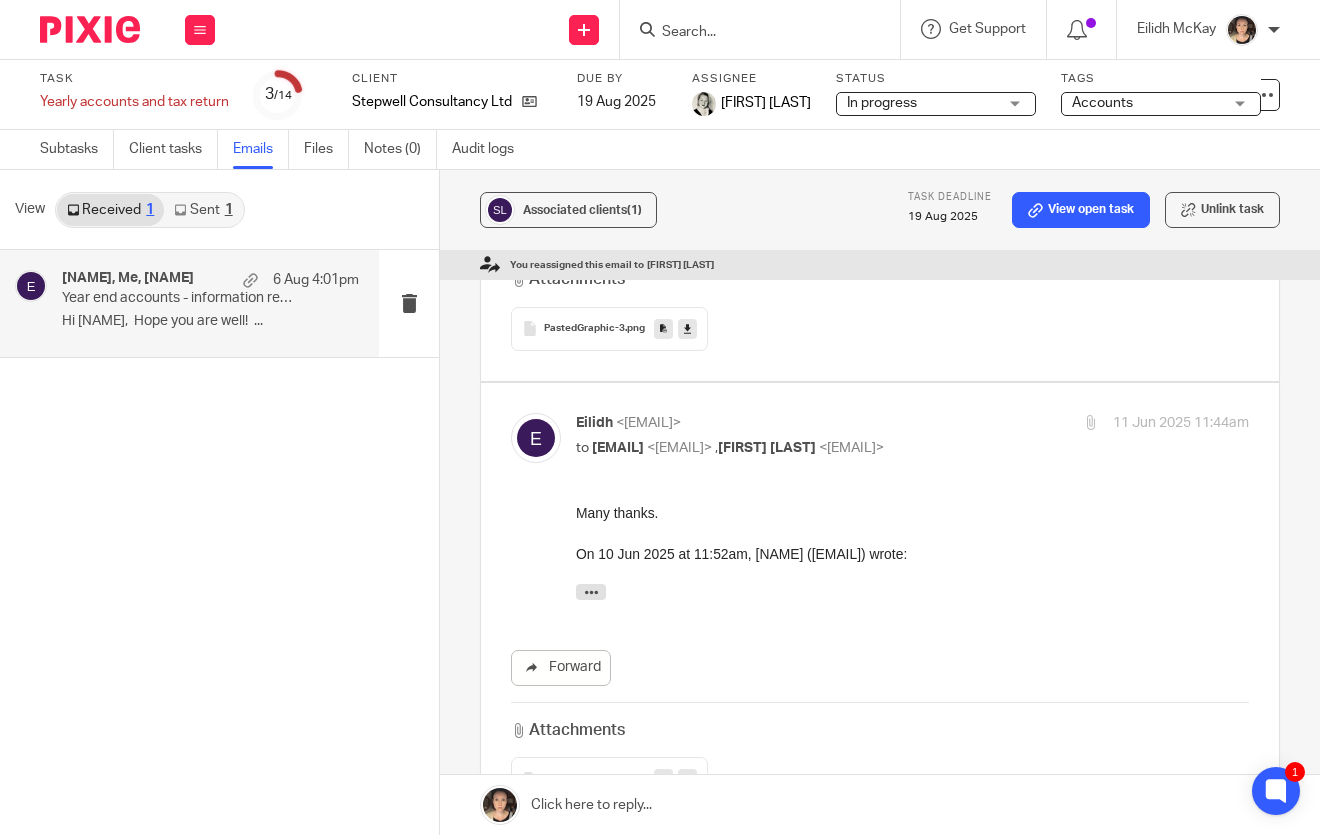 scroll, scrollTop: 0, scrollLeft: 0, axis: both 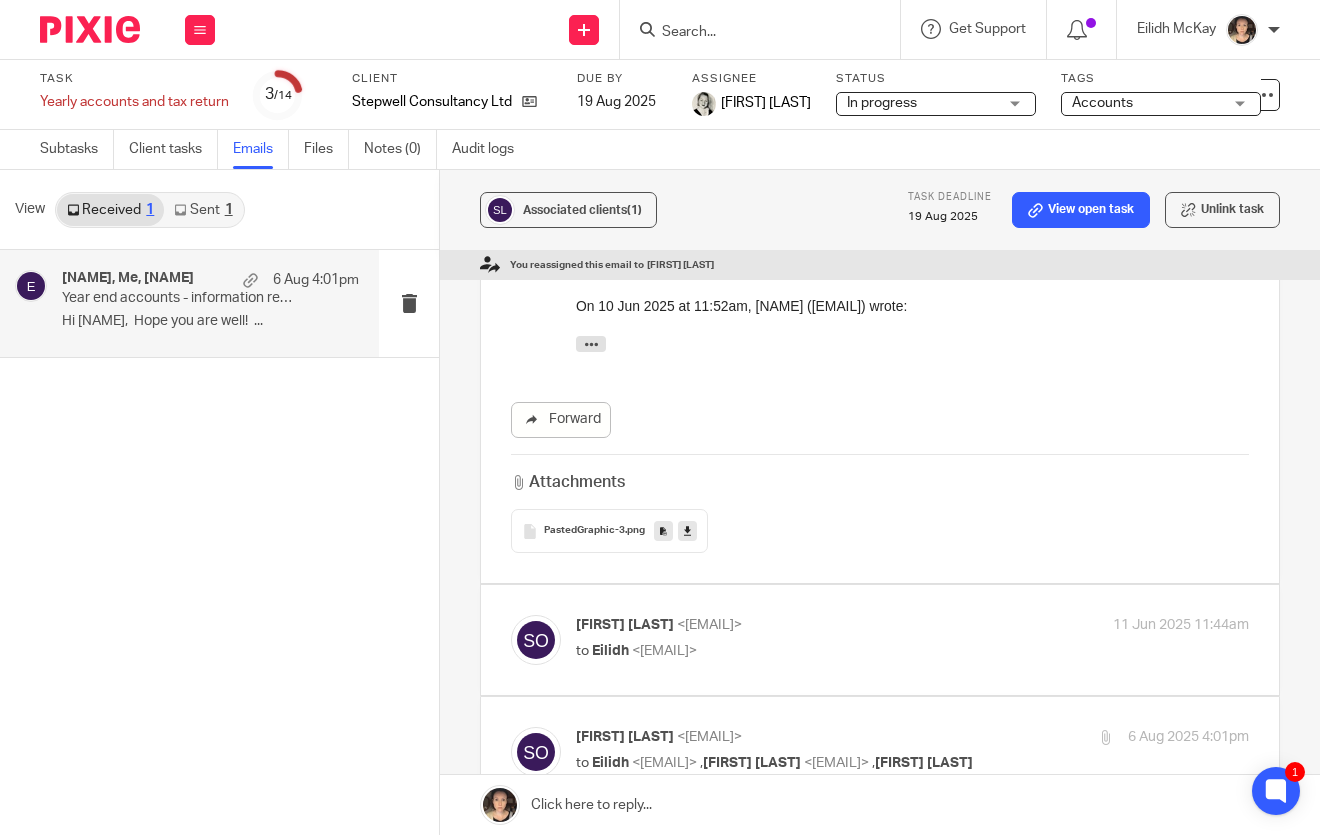 click on "PastedGraphic-3" at bounding box center [584, 531] 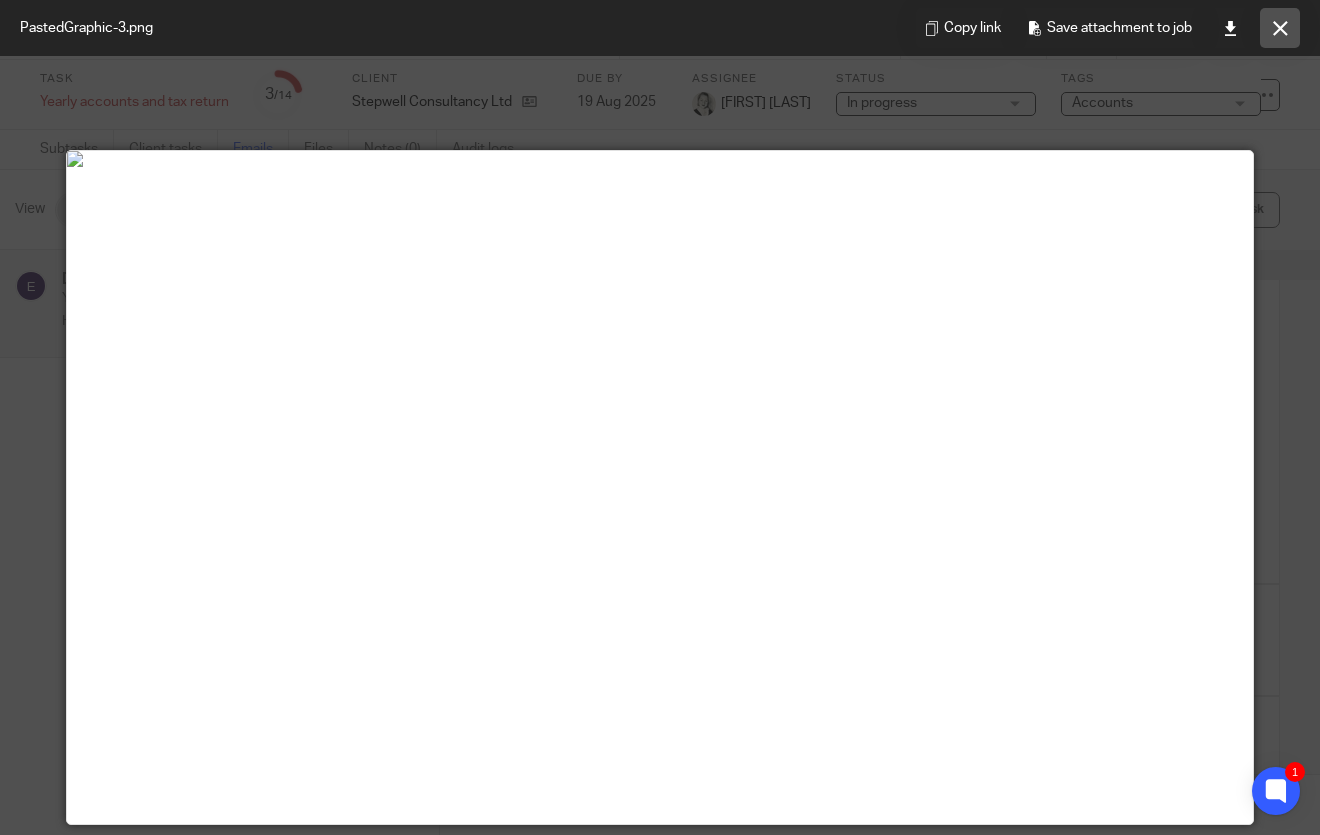 click at bounding box center [1280, 28] 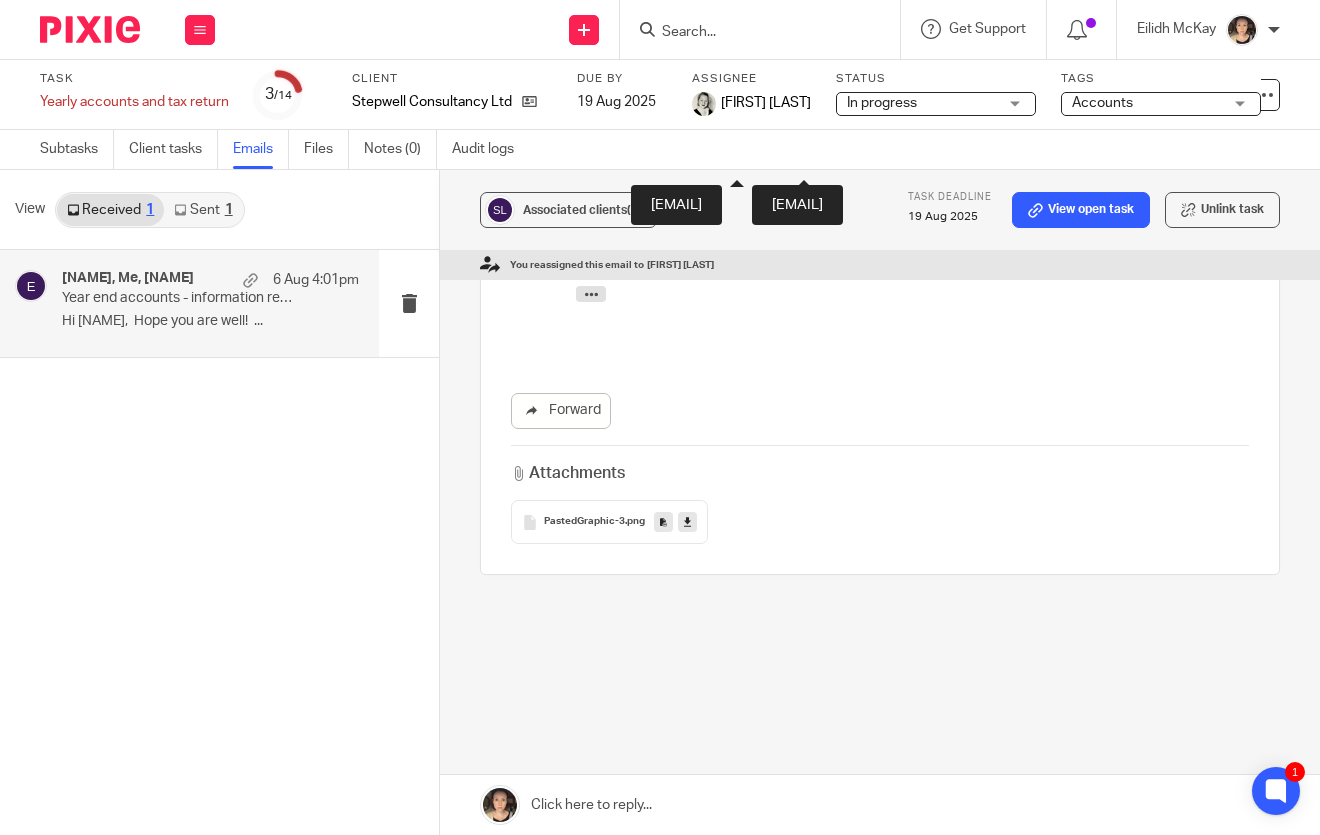 scroll, scrollTop: 3544, scrollLeft: 0, axis: vertical 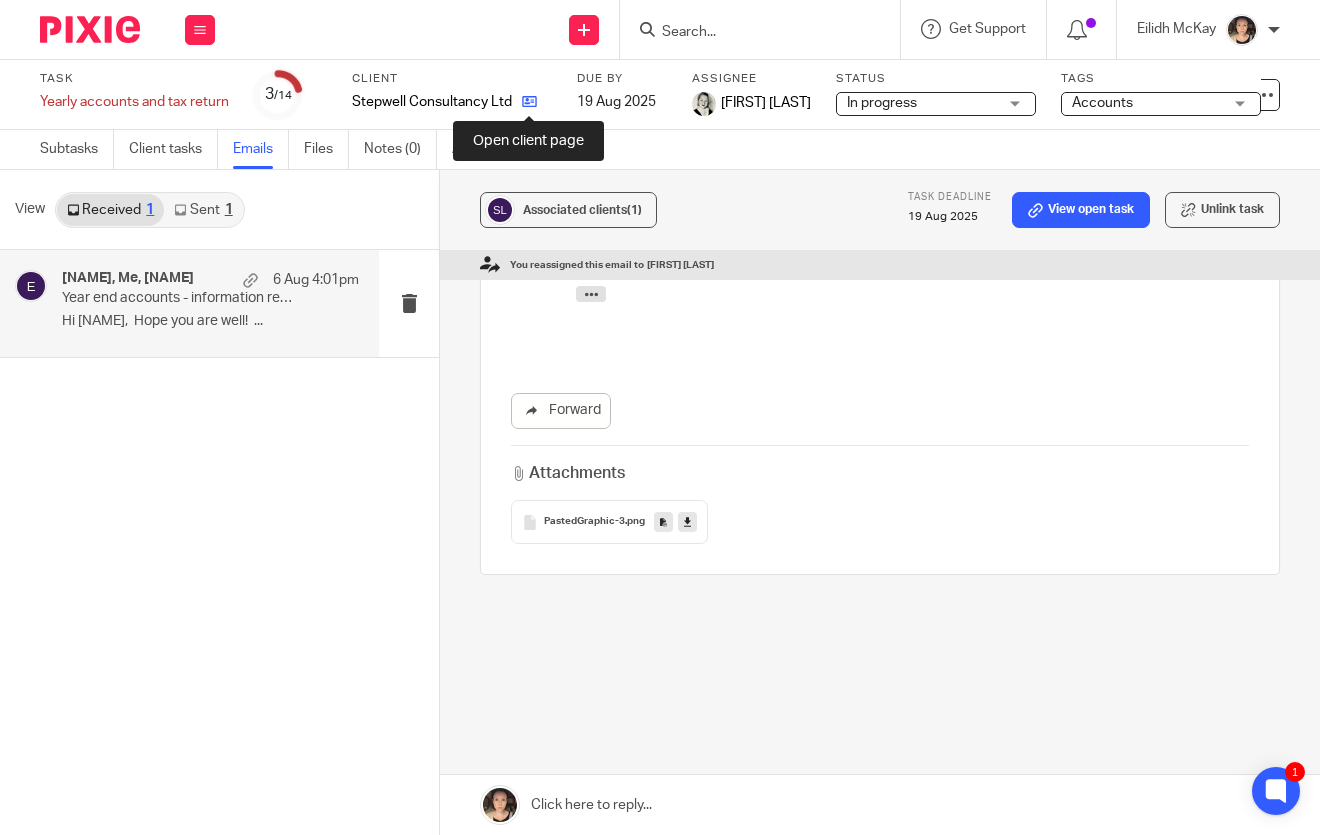 click at bounding box center [529, 101] 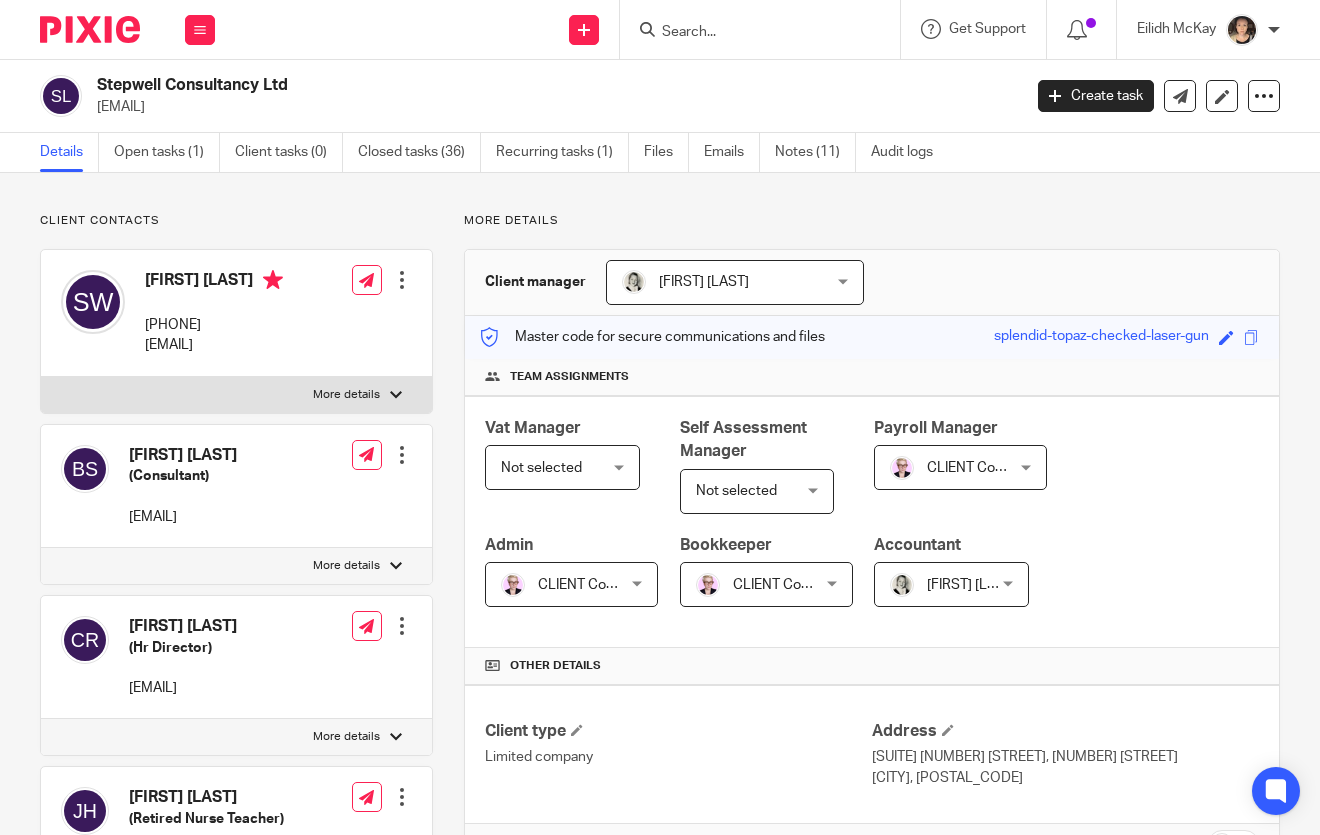 scroll, scrollTop: 0, scrollLeft: 0, axis: both 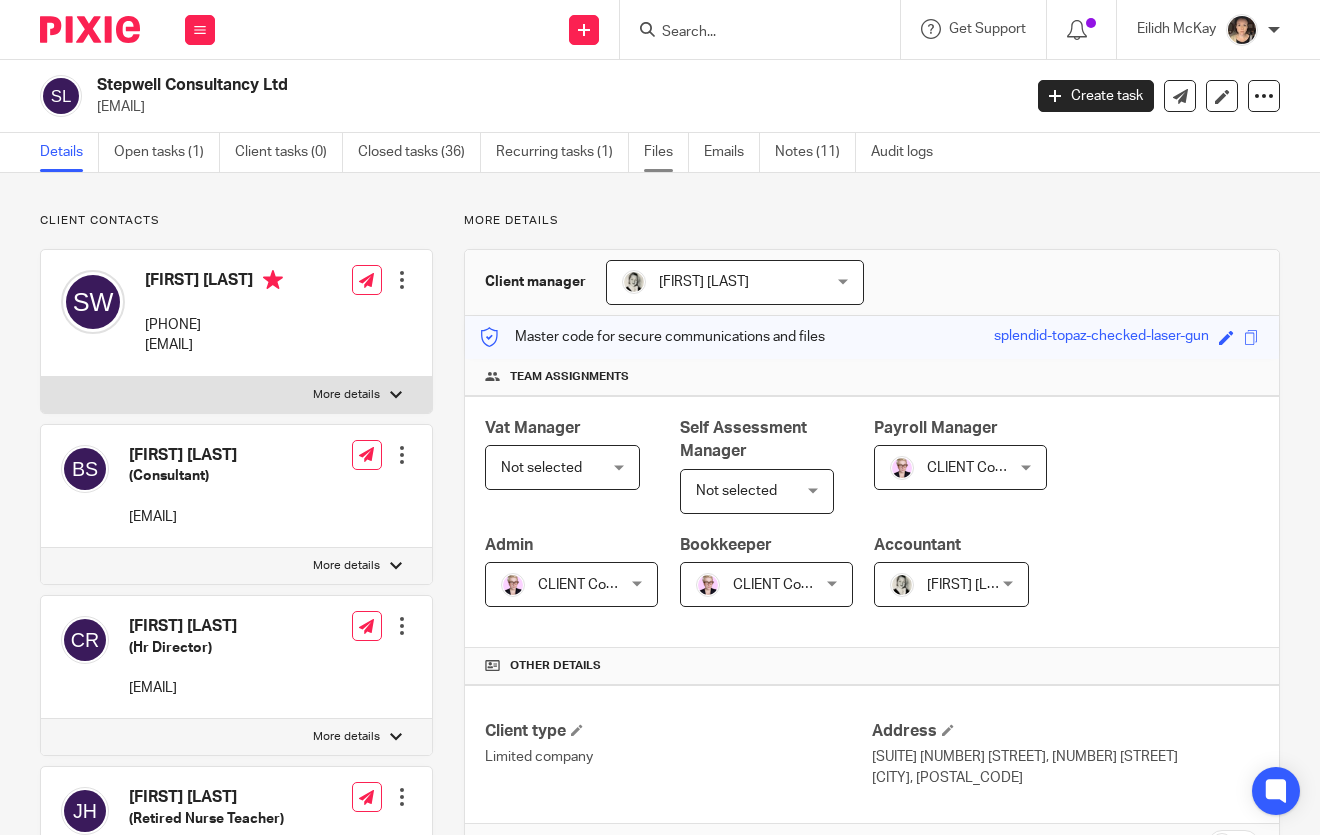 click on "Files" at bounding box center (666, 152) 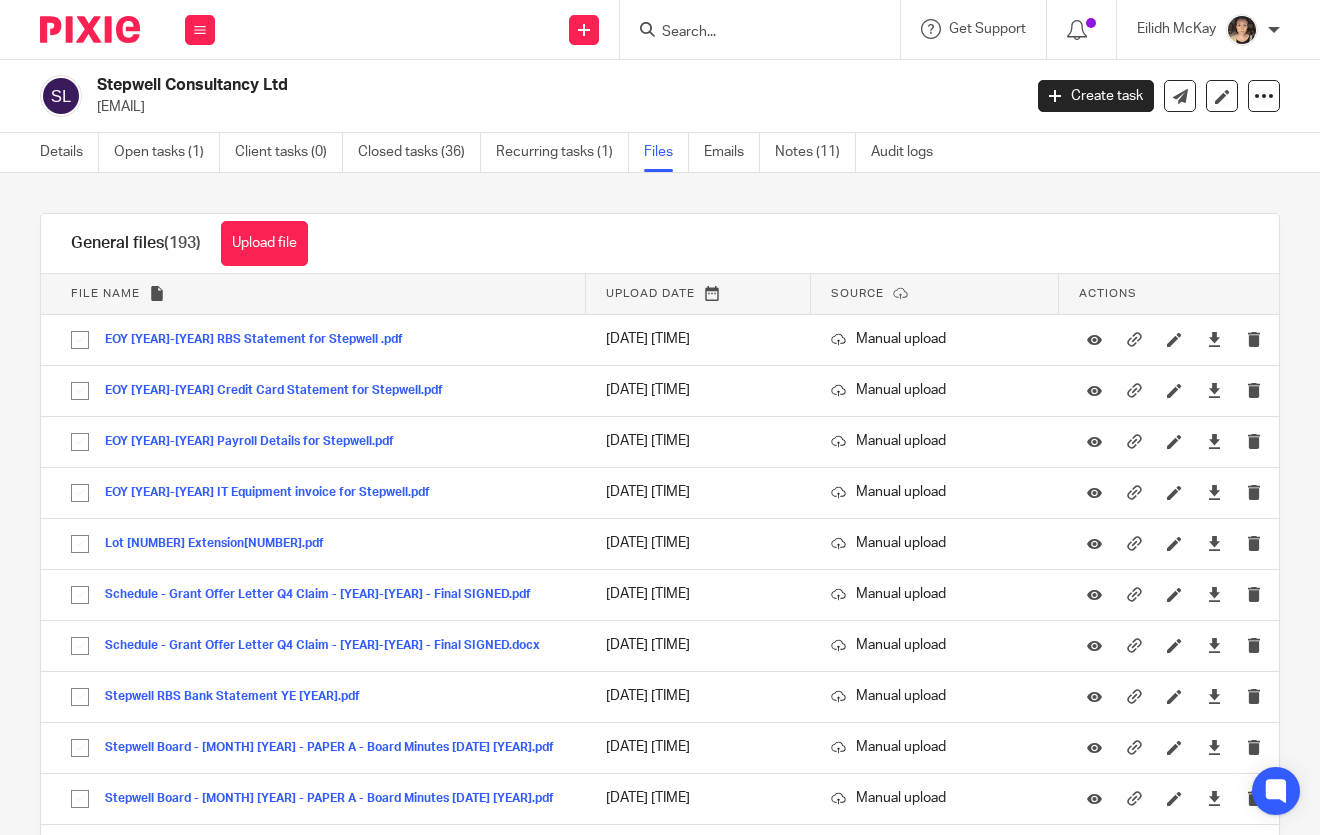 scroll, scrollTop: 0, scrollLeft: 0, axis: both 